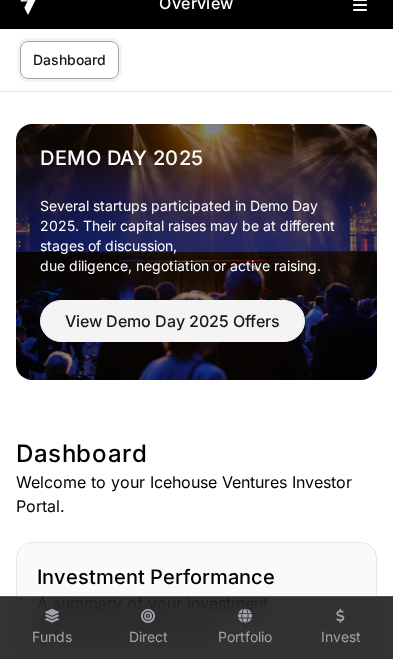 scroll, scrollTop: 0, scrollLeft: 0, axis: both 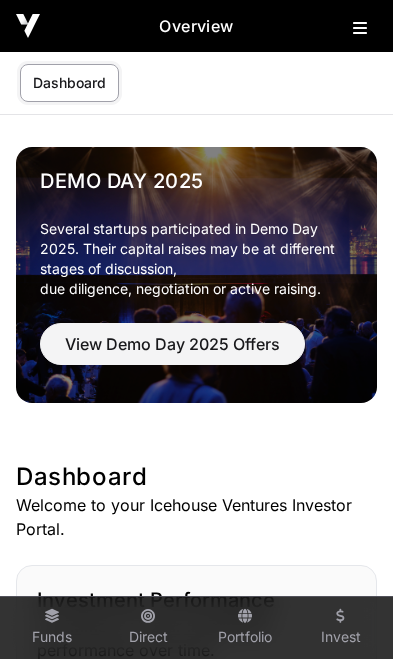 click 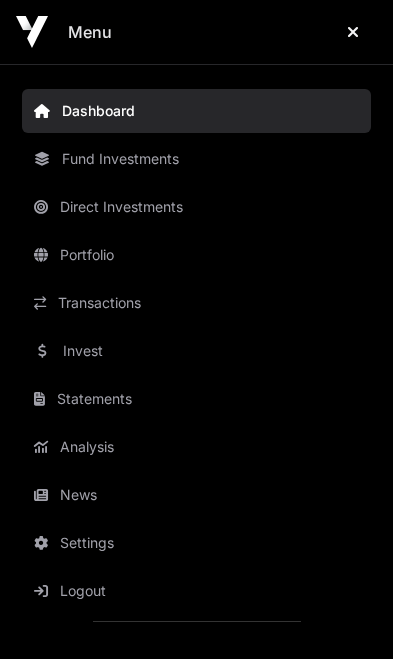 click on "News" 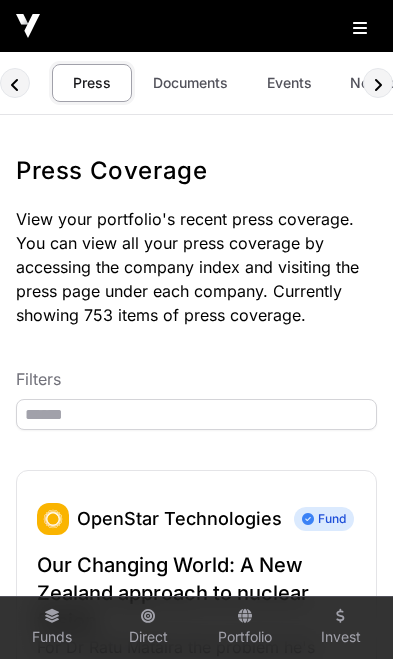 click on "Documents" 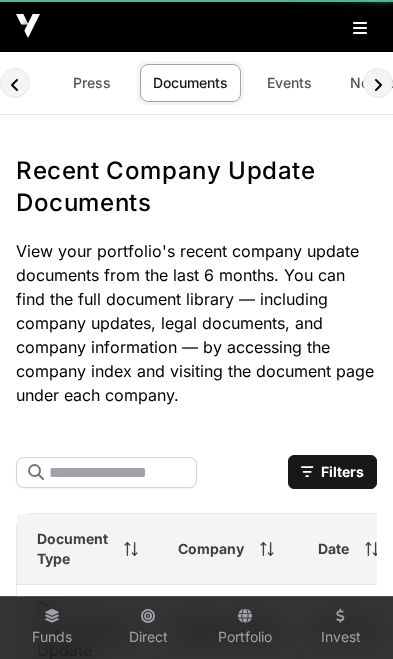 scroll, scrollTop: 0, scrollLeft: 8, axis: horizontal 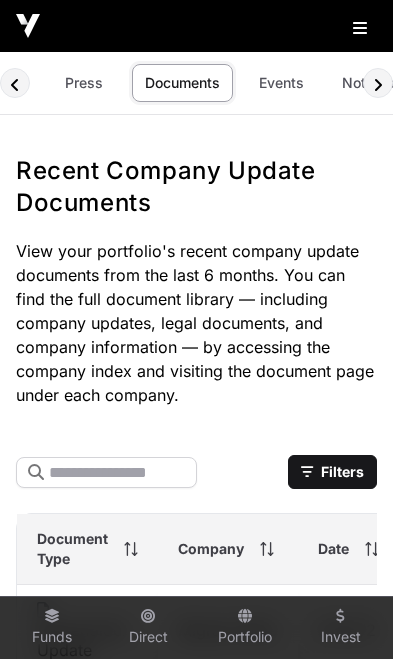 click on "Events" 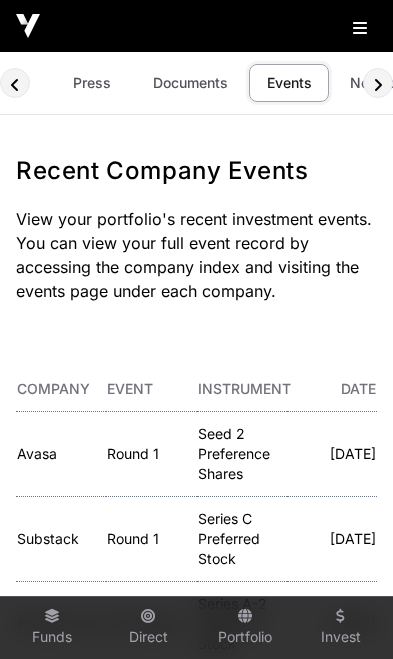 scroll, scrollTop: 0, scrollLeft: 118, axis: horizontal 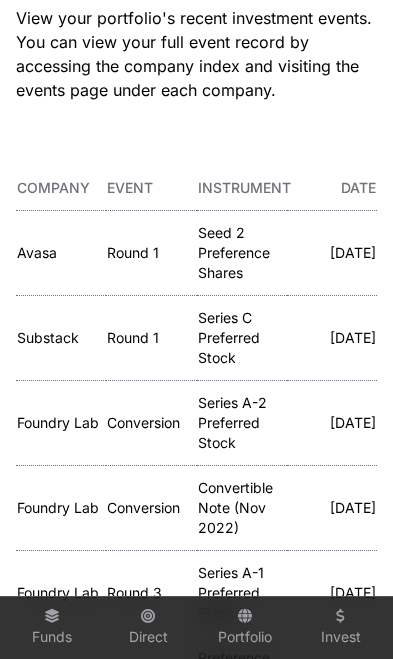 click on "Avasa" 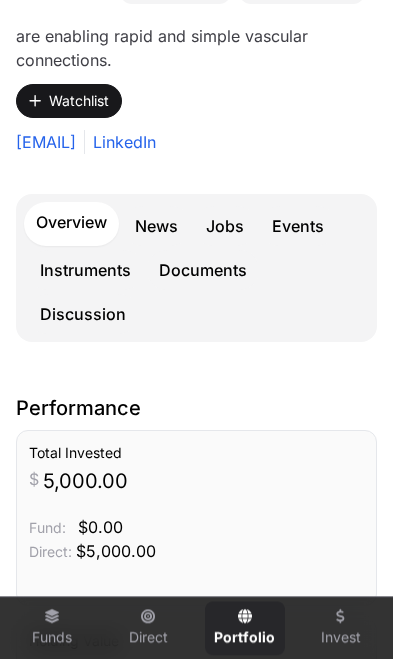 scroll, scrollTop: 381, scrollLeft: 0, axis: vertical 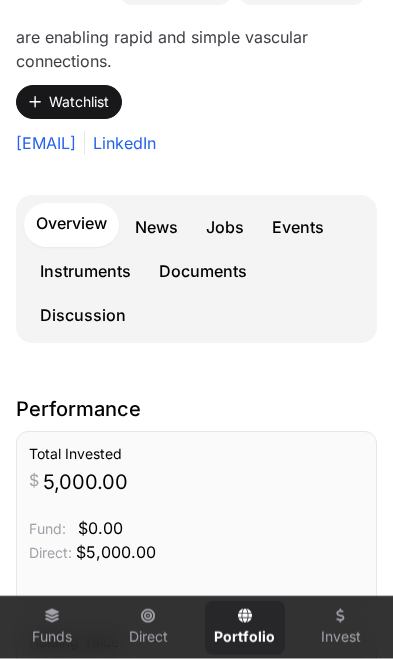 click on "News" 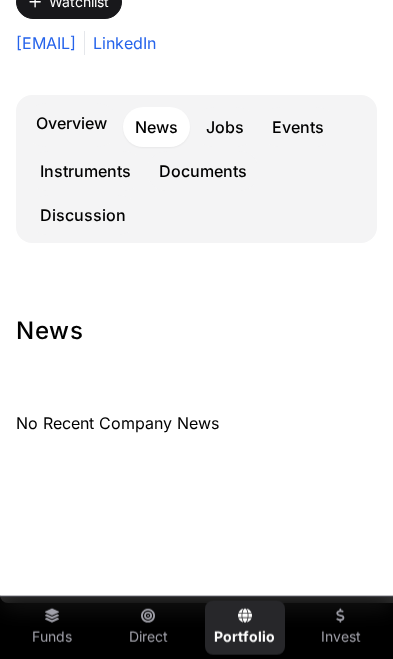 scroll, scrollTop: 482, scrollLeft: 0, axis: vertical 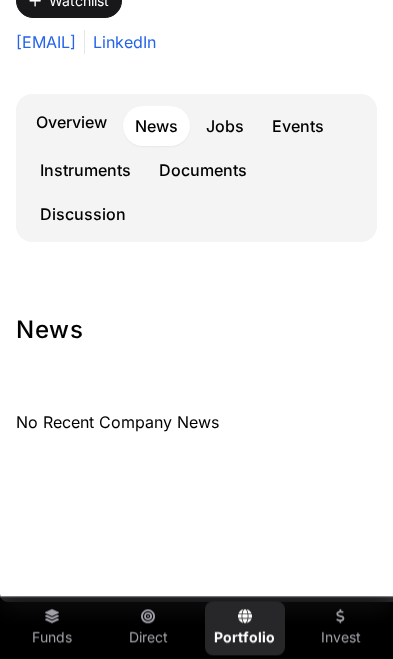 click on "Events" 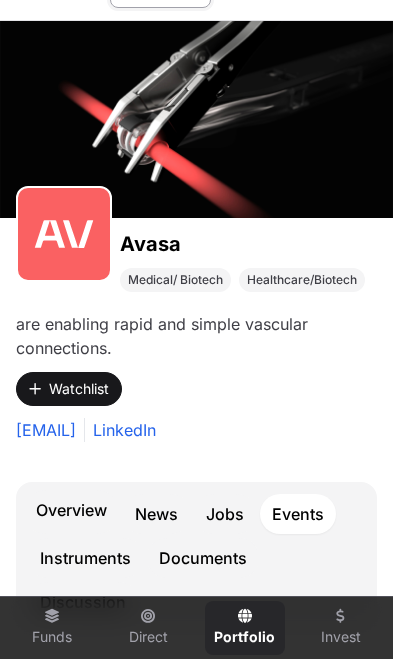 scroll, scrollTop: 0, scrollLeft: 0, axis: both 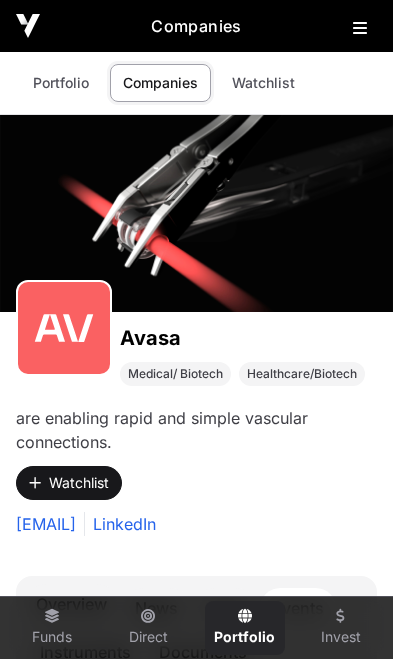 click on "Watchlist" 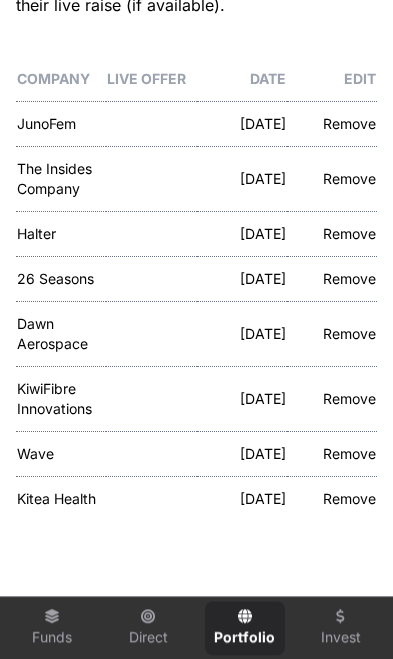 scroll, scrollTop: 297, scrollLeft: 0, axis: vertical 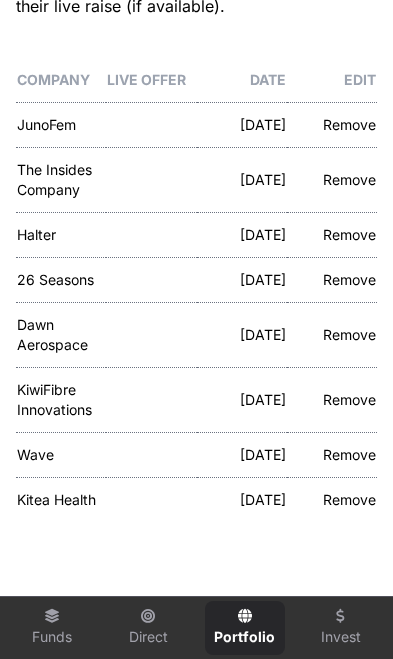 click on "Wave" 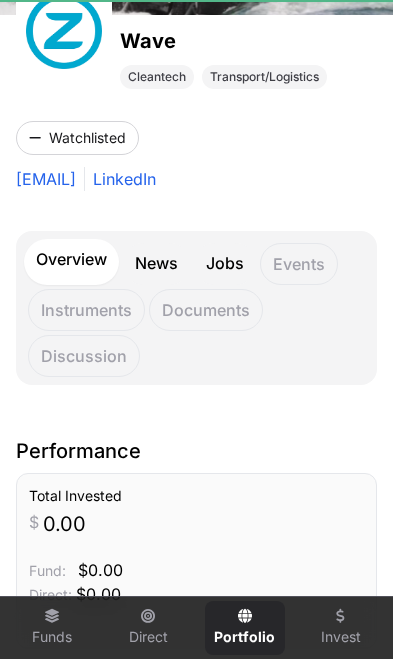 scroll, scrollTop: 0, scrollLeft: 0, axis: both 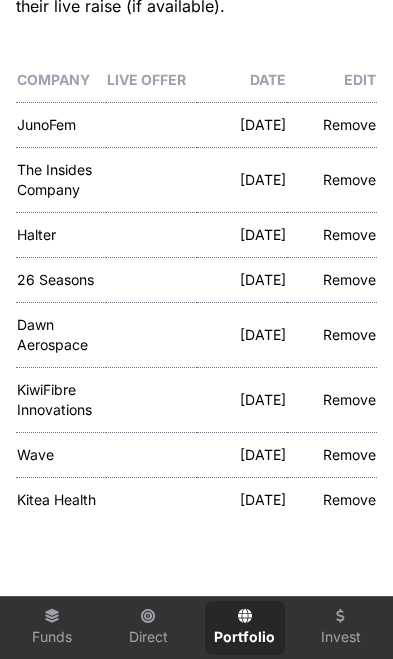 click on "Wave" 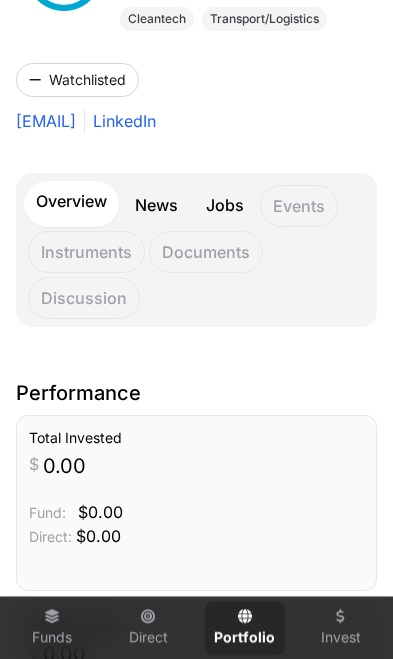scroll, scrollTop: 371, scrollLeft: 0, axis: vertical 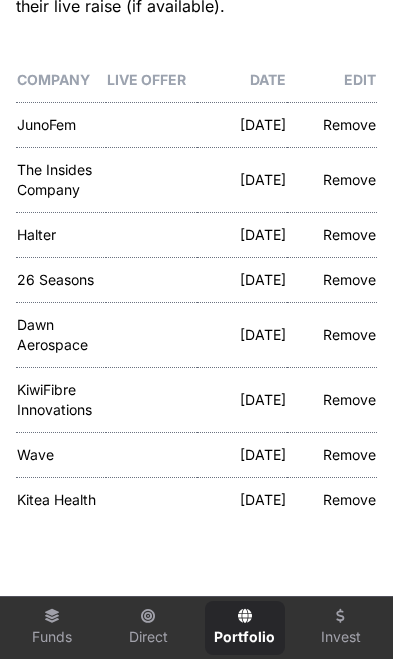 click on "KiwiFibre Innovations" 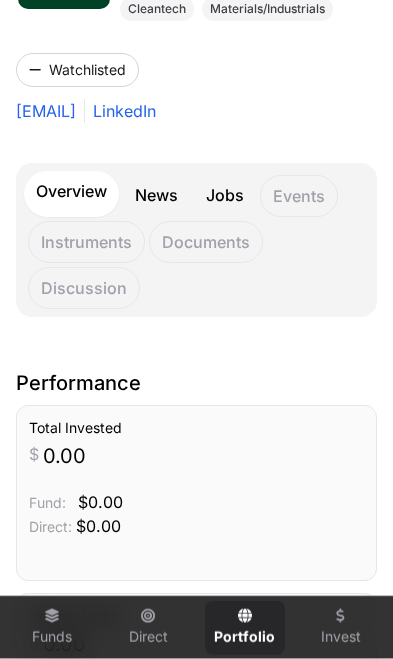 scroll, scrollTop: 391, scrollLeft: 0, axis: vertical 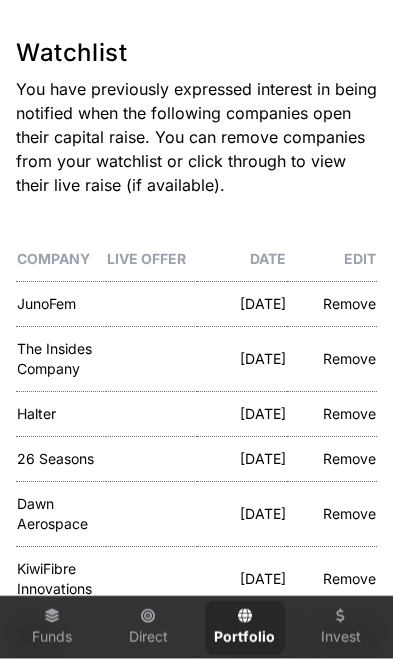 click on "JunoFem" 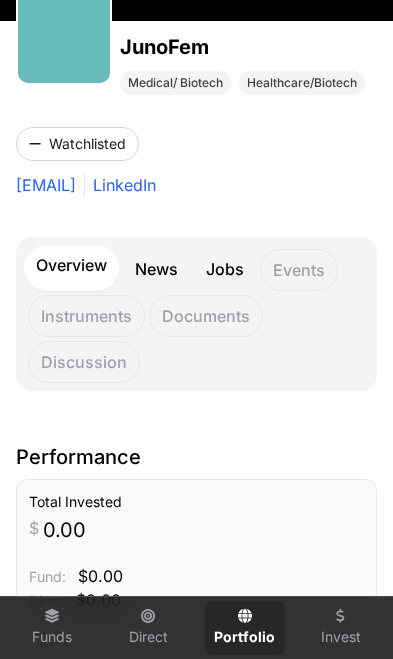 scroll, scrollTop: 238, scrollLeft: 0, axis: vertical 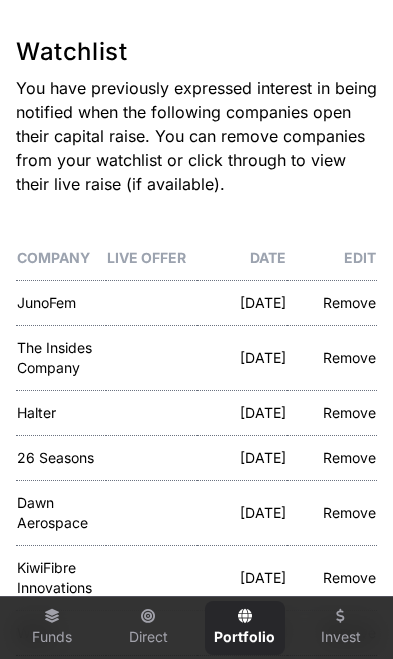 click on "The Insides Company" 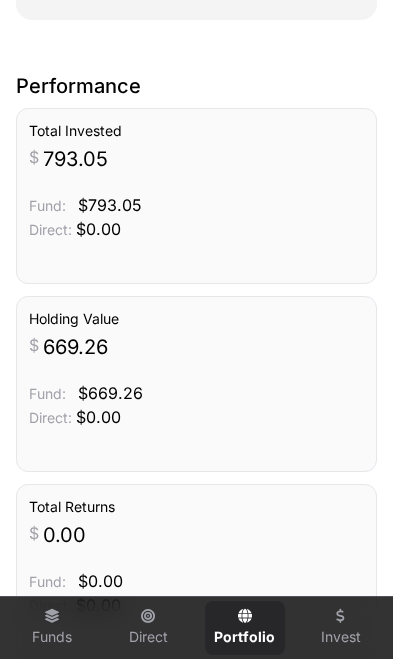 scroll, scrollTop: 603, scrollLeft: 0, axis: vertical 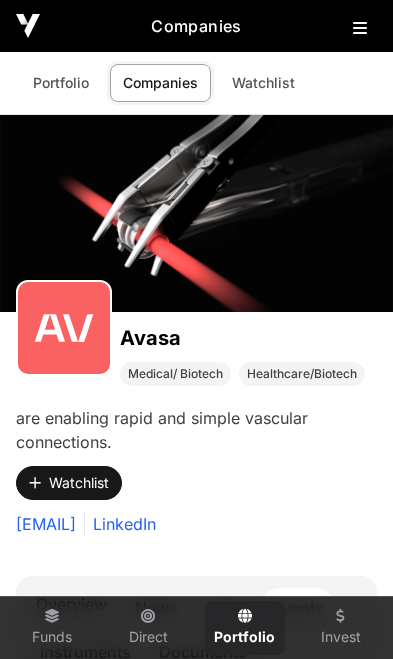 click 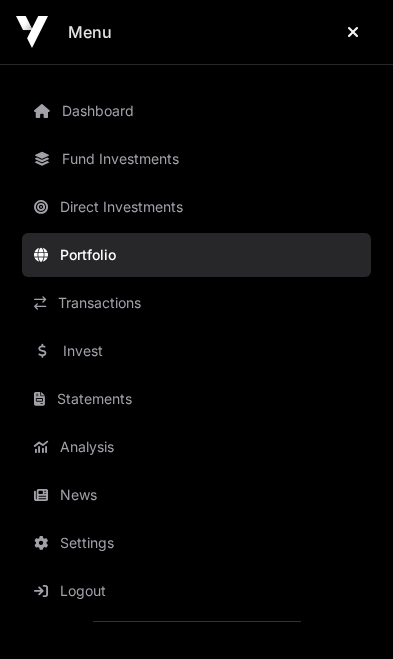 click on "Transactions" 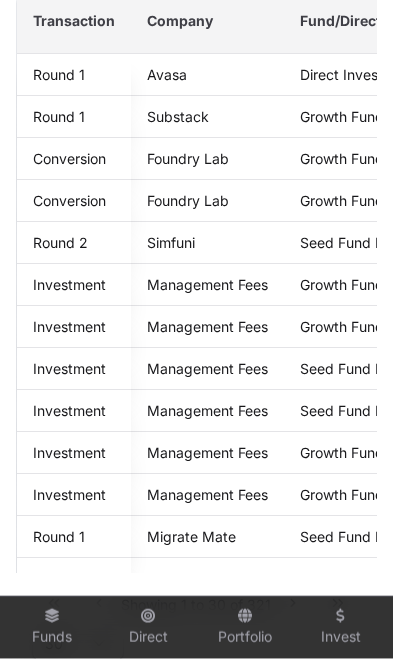 scroll, scrollTop: 399, scrollLeft: 0, axis: vertical 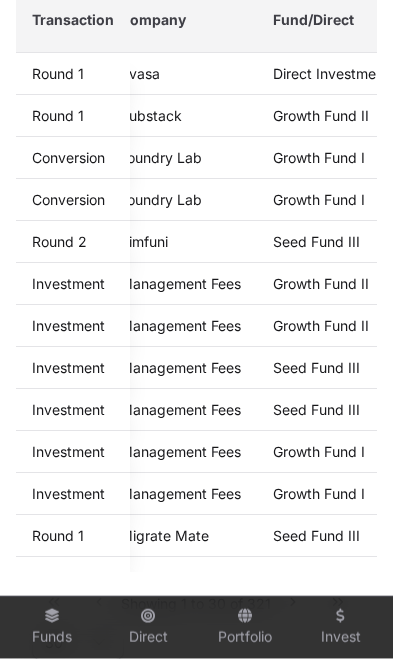 click on "Direct" 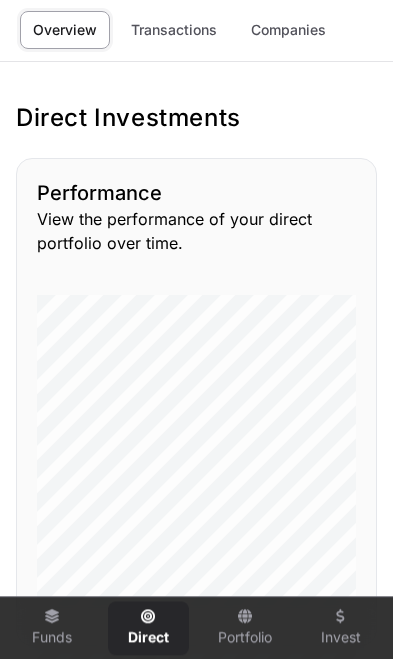 scroll, scrollTop: 0, scrollLeft: 0, axis: both 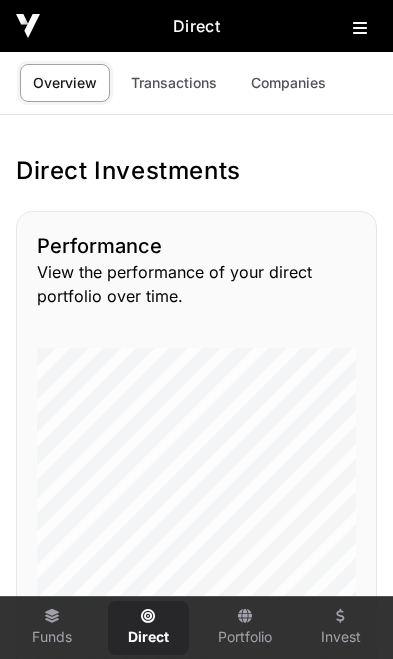click on "Transactions" 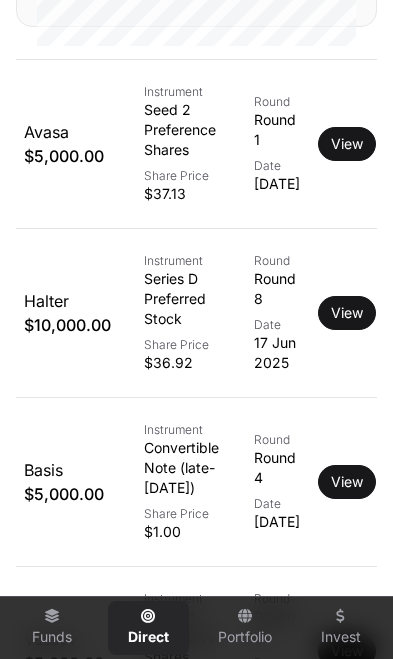 scroll, scrollTop: 652, scrollLeft: 0, axis: vertical 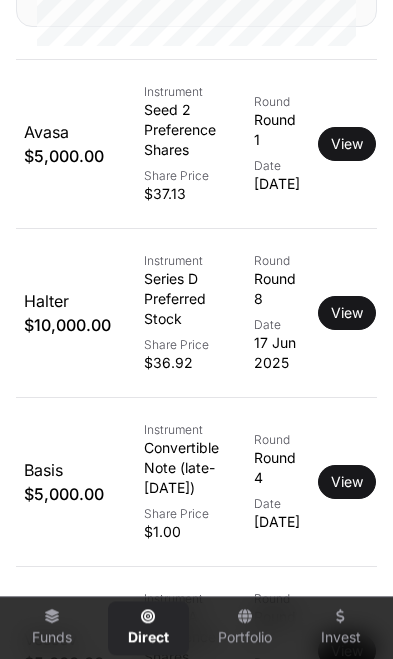 click on "View" 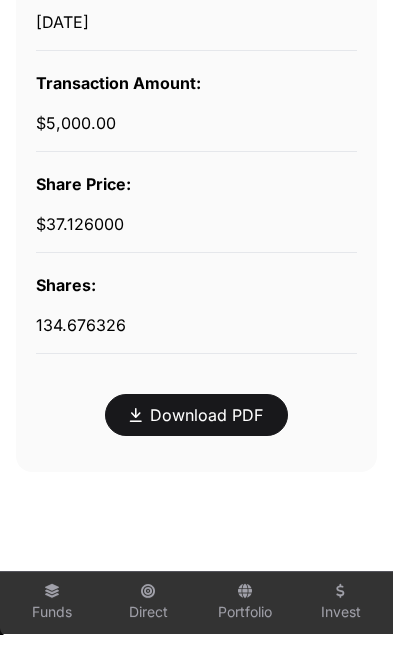 scroll, scrollTop: 780, scrollLeft: 0, axis: vertical 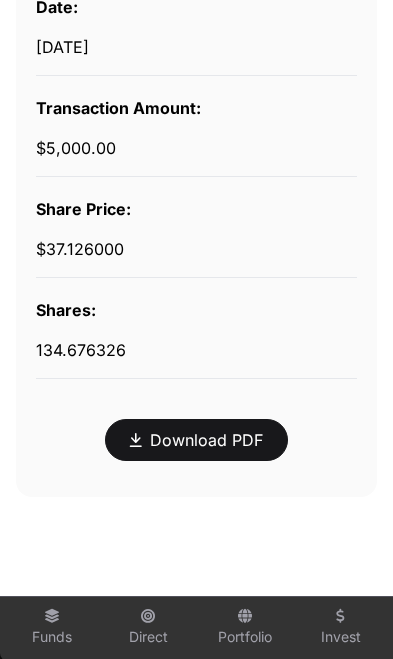 click on "Download PDF" 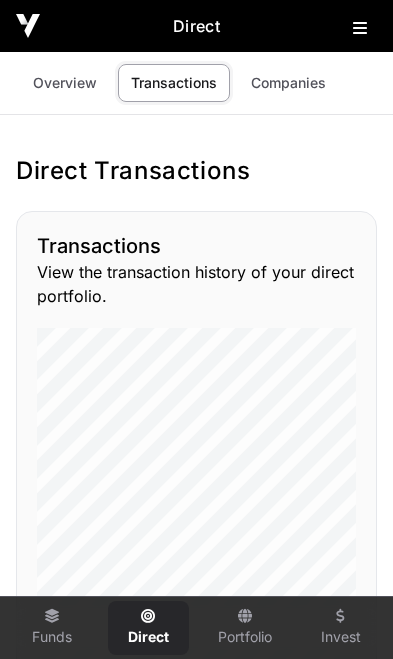 scroll, scrollTop: 652, scrollLeft: 0, axis: vertical 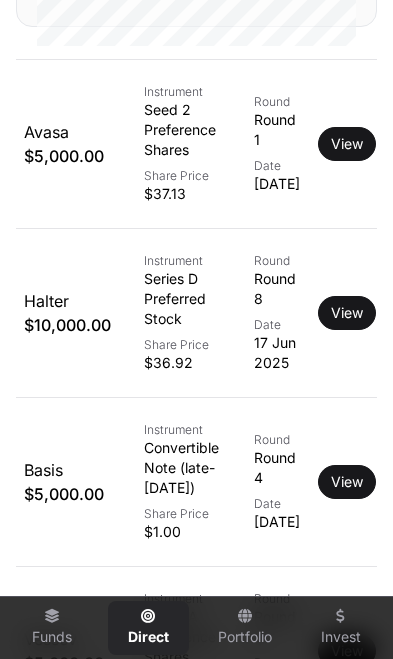 click on "View" 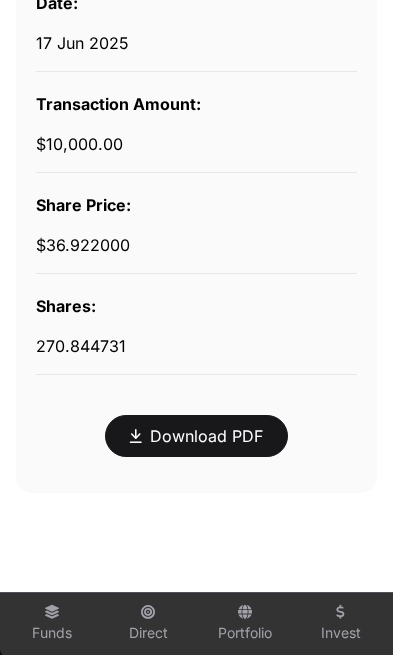 scroll, scrollTop: 780, scrollLeft: 0, axis: vertical 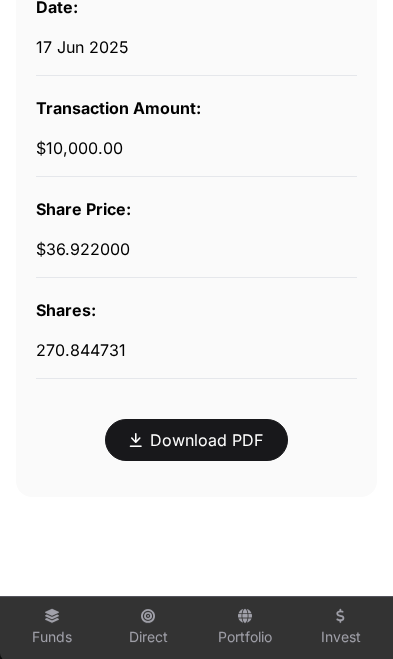 click on "Download PDF" 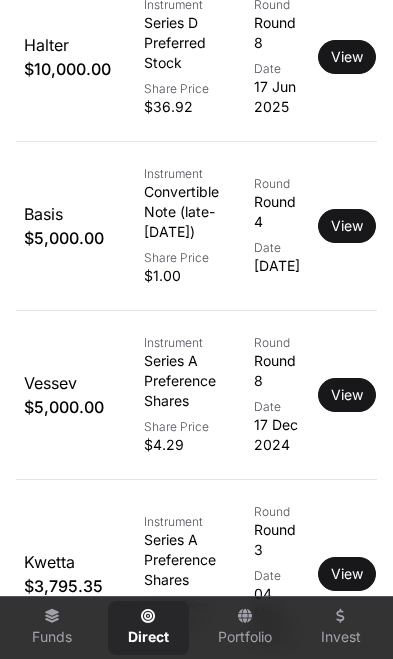 scroll, scrollTop: 908, scrollLeft: 0, axis: vertical 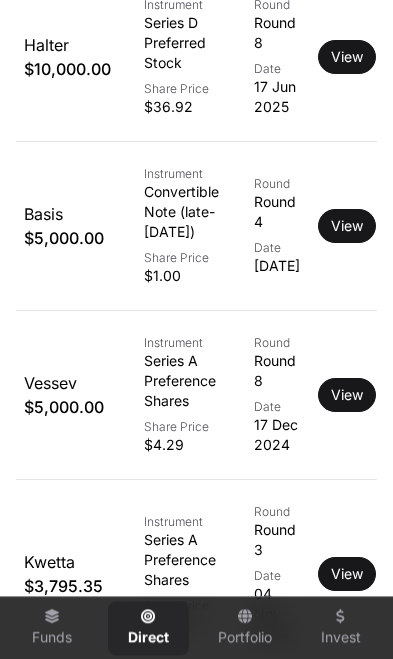 click on "View" 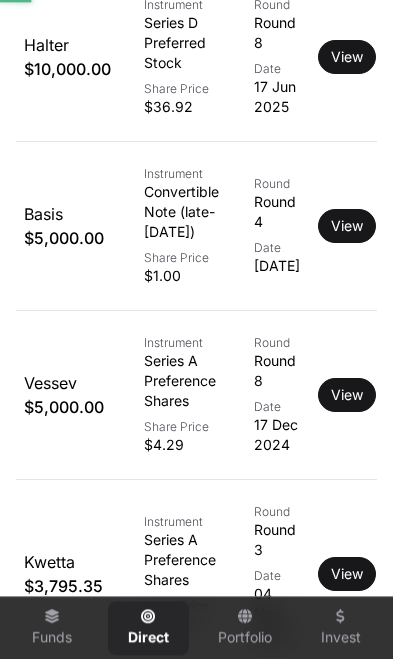 scroll, scrollTop: 908, scrollLeft: 0, axis: vertical 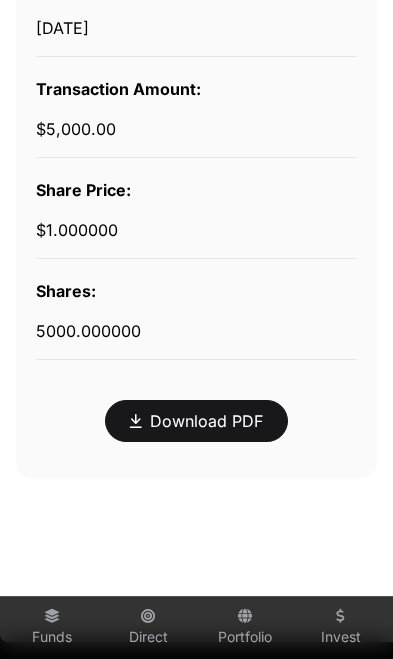 click on "Download PDF" 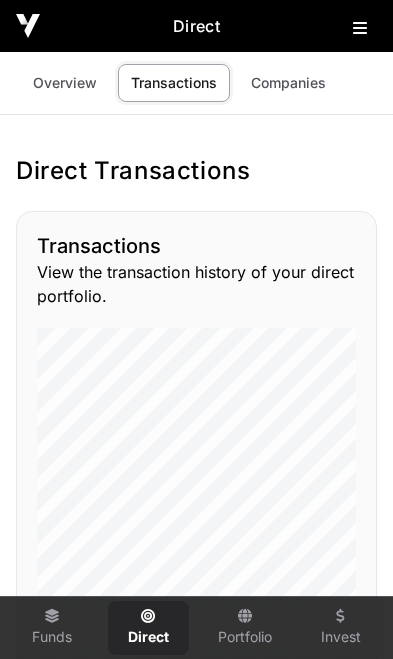 scroll, scrollTop: 908, scrollLeft: 0, axis: vertical 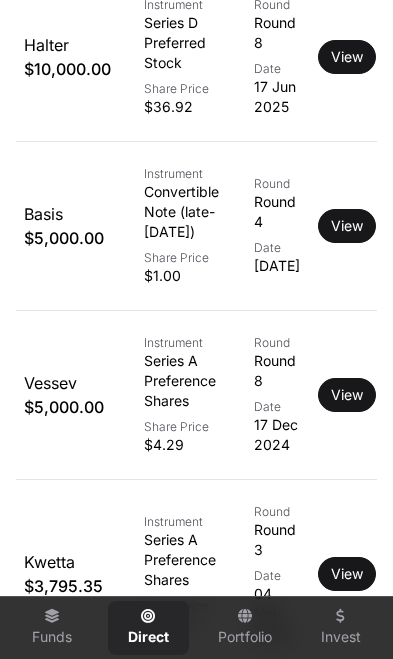 click on "View" 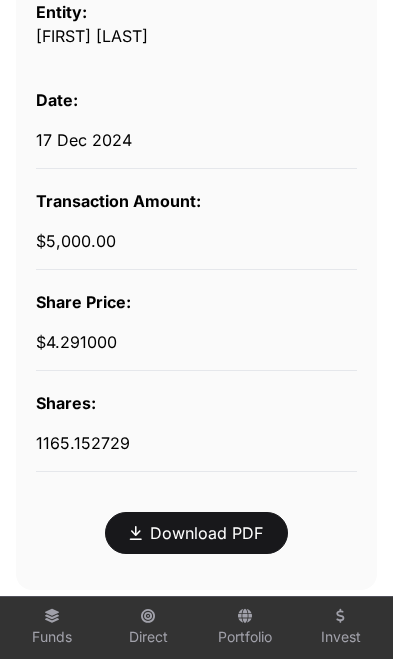 scroll, scrollTop: 687, scrollLeft: 0, axis: vertical 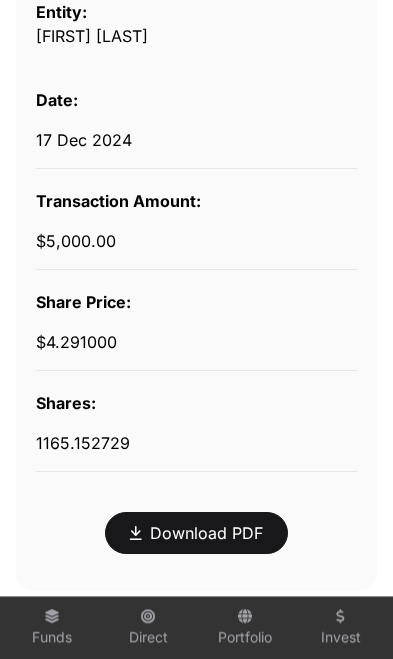 click on "Download PDF" 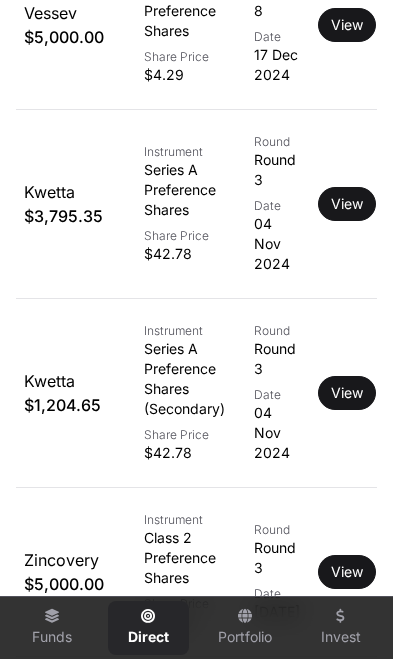 scroll, scrollTop: 1308, scrollLeft: 0, axis: vertical 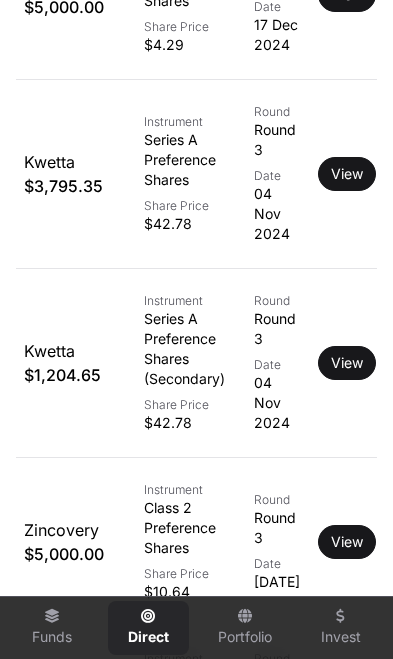 click on "View" 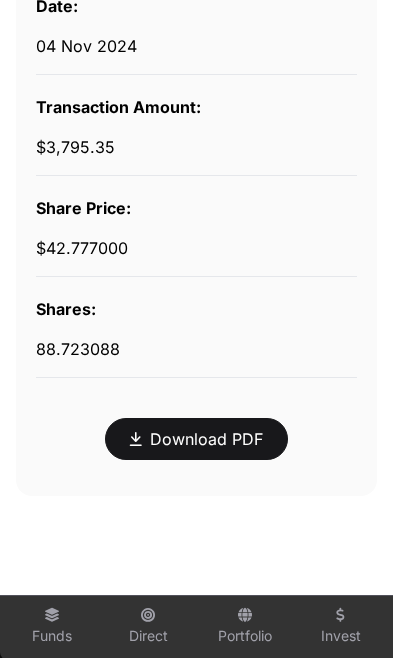 scroll, scrollTop: 780, scrollLeft: 0, axis: vertical 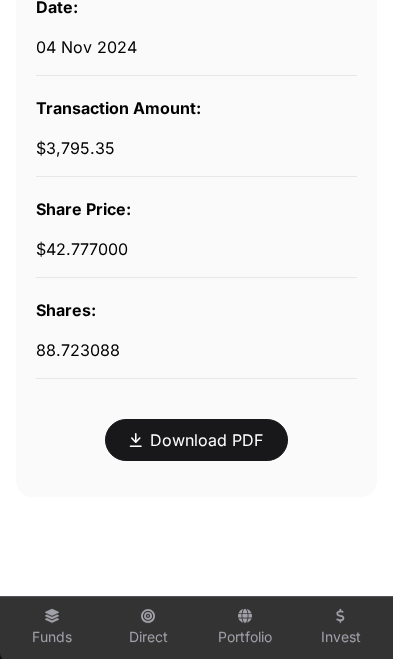 click on "Download PDF" 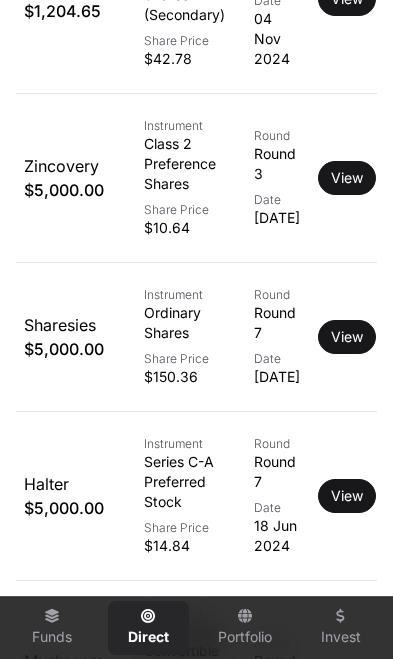 scroll, scrollTop: 1683, scrollLeft: 0, axis: vertical 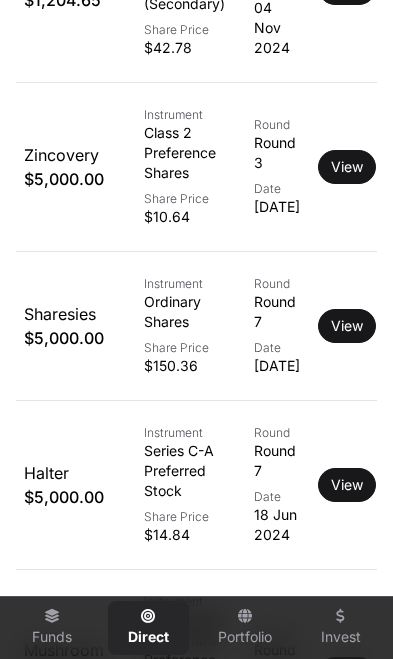 click on "View" 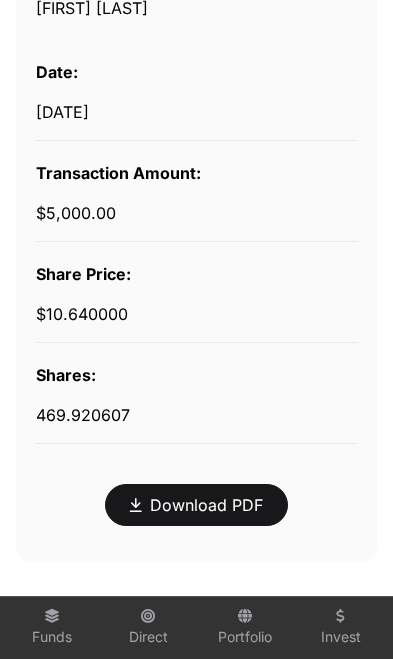 scroll, scrollTop: 735, scrollLeft: 0, axis: vertical 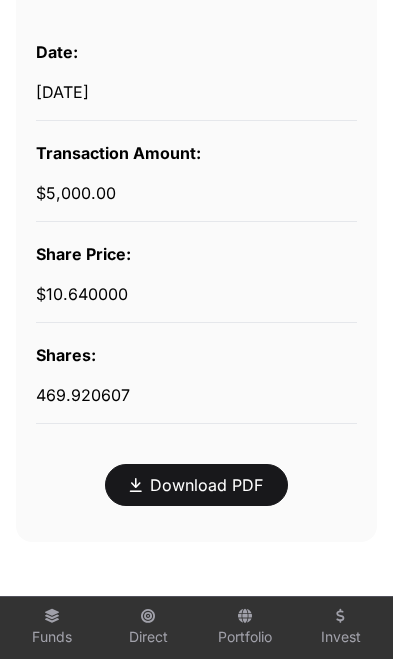 click on "Download PDF" 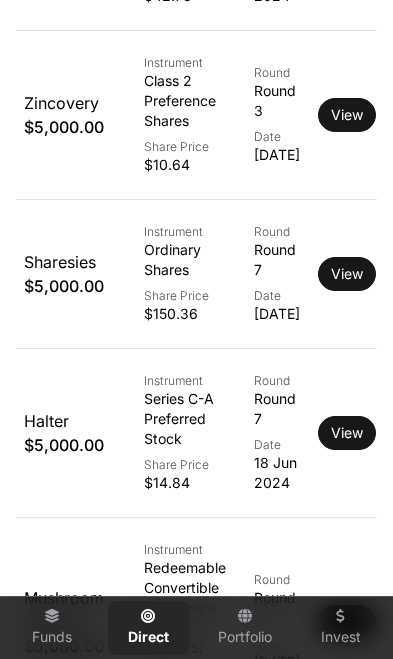 scroll, scrollTop: 1734, scrollLeft: 0, axis: vertical 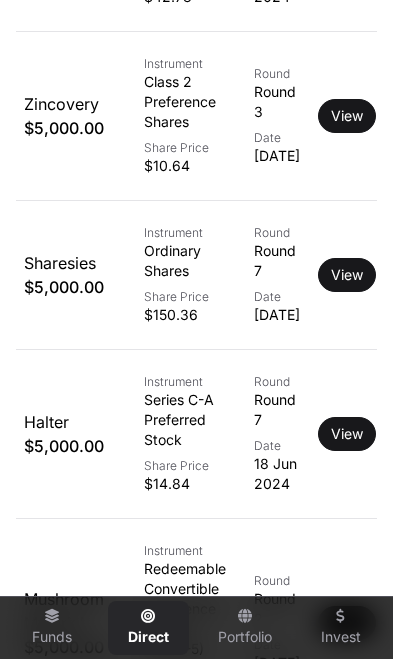 click on "View" 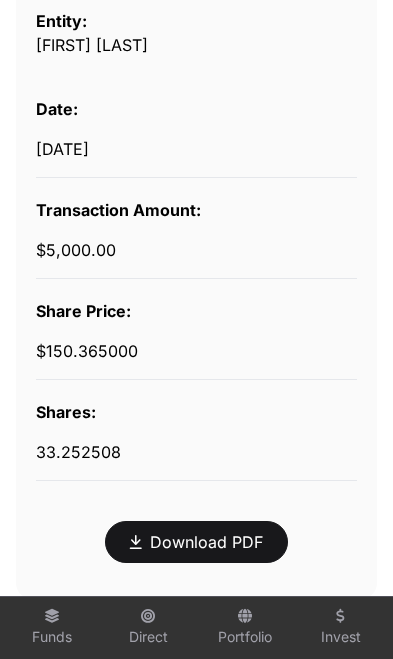 scroll, scrollTop: 678, scrollLeft: 0, axis: vertical 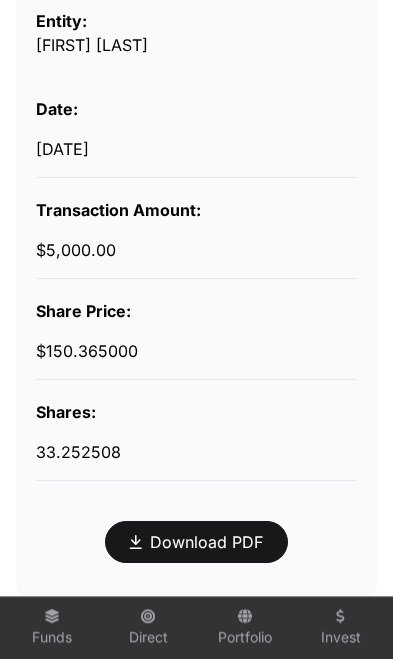 click on "Download PDF" 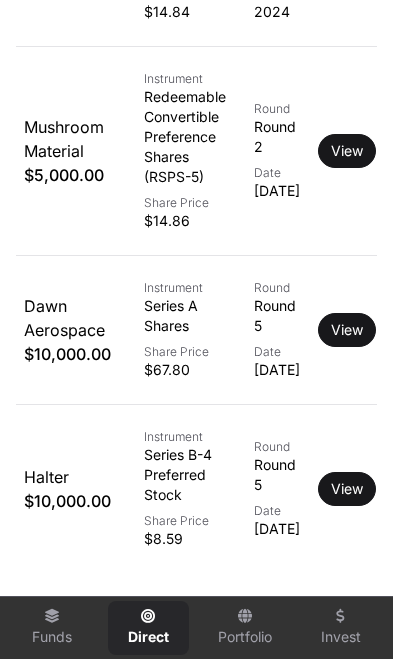 scroll, scrollTop: 2207, scrollLeft: 0, axis: vertical 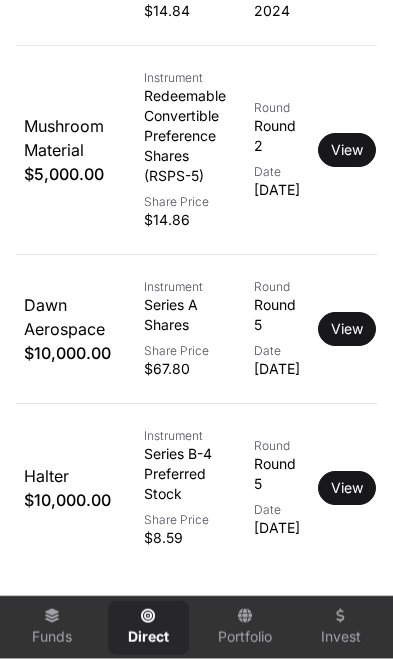 click on "View" 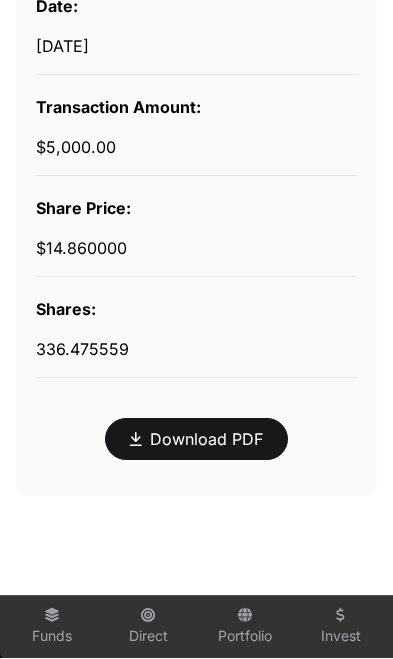 scroll, scrollTop: 804, scrollLeft: 0, axis: vertical 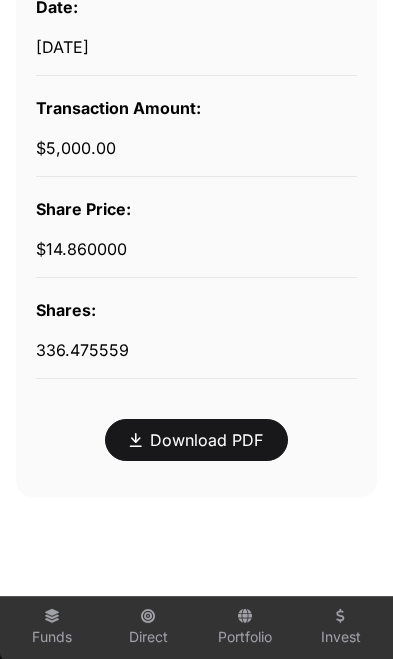 click on "Download PDF" 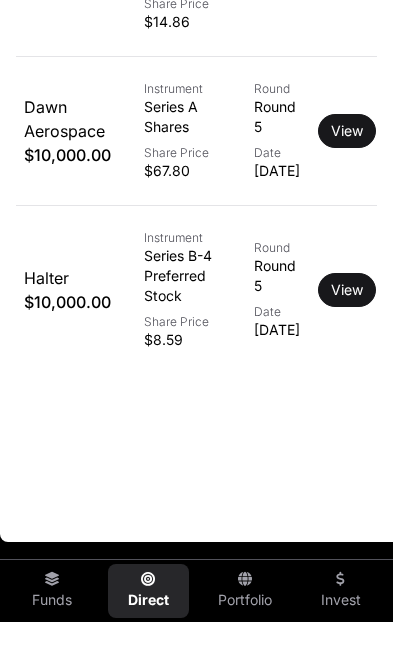 scroll, scrollTop: 2502, scrollLeft: 0, axis: vertical 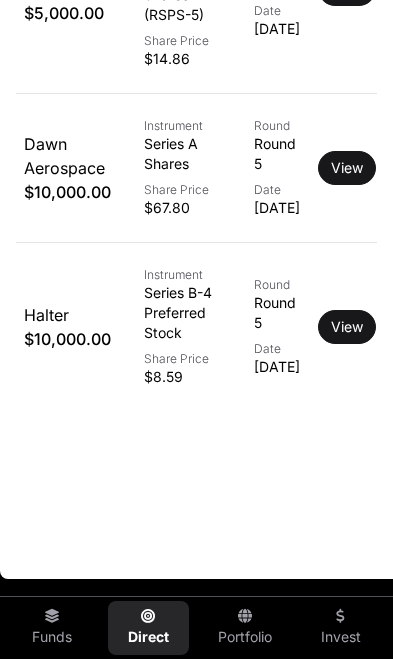 click on "View" 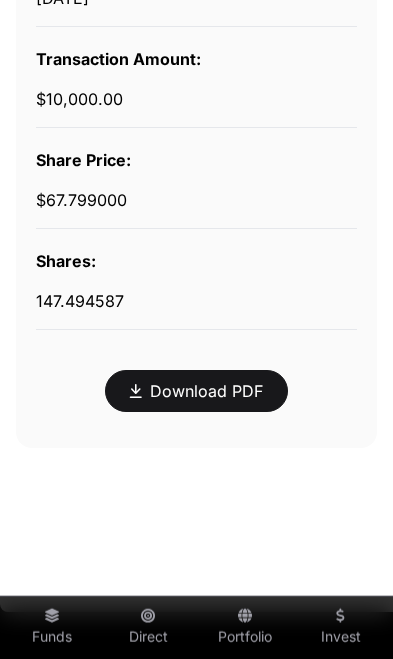 scroll, scrollTop: 830, scrollLeft: 0, axis: vertical 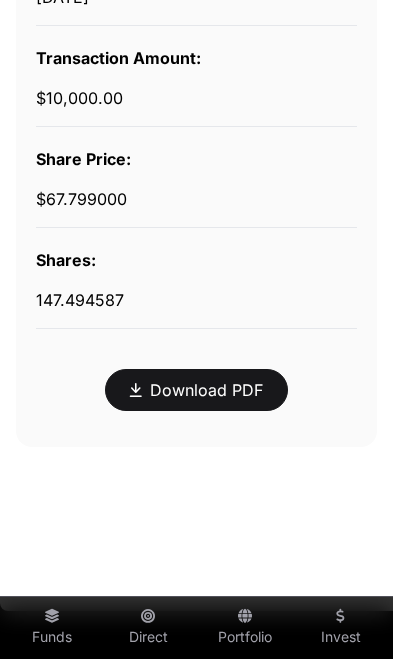 click on "Download PDF" 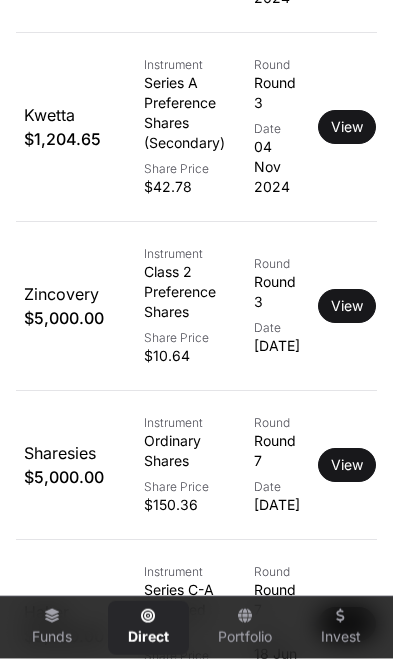 scroll, scrollTop: 1475, scrollLeft: 0, axis: vertical 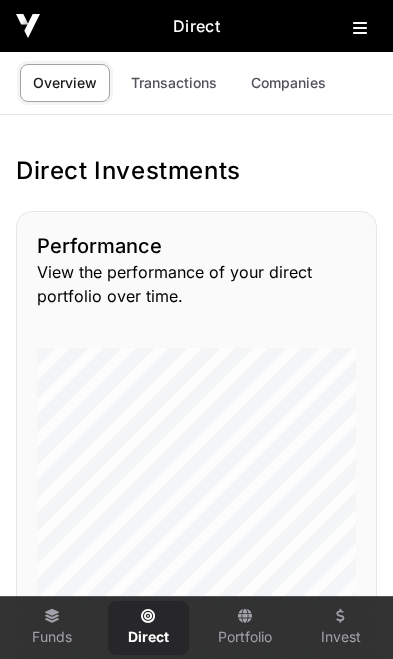 click 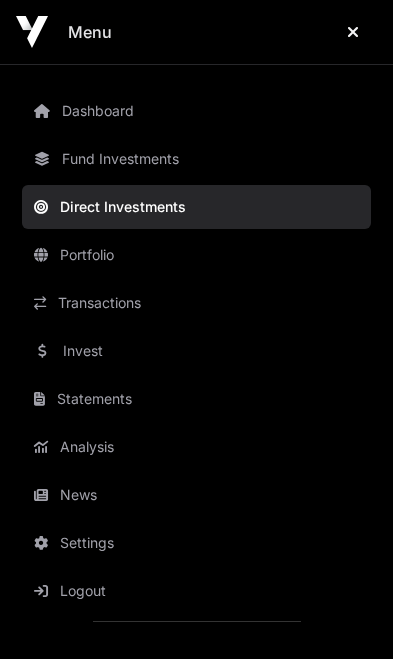 click on "Invest" 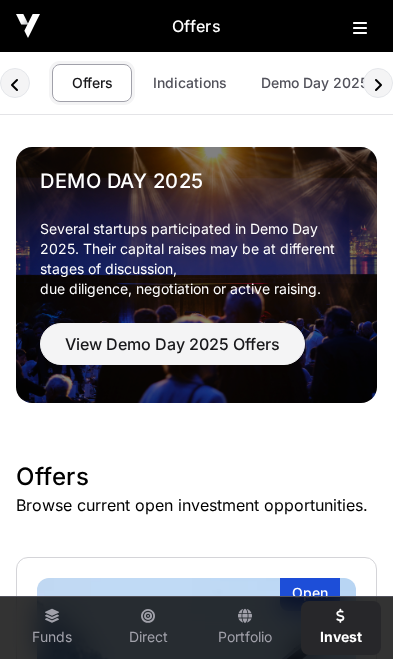 click on "Indications" 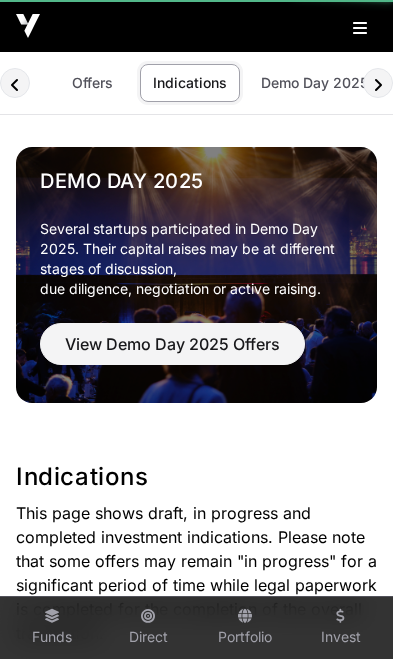 scroll, scrollTop: 0, scrollLeft: 8, axis: horizontal 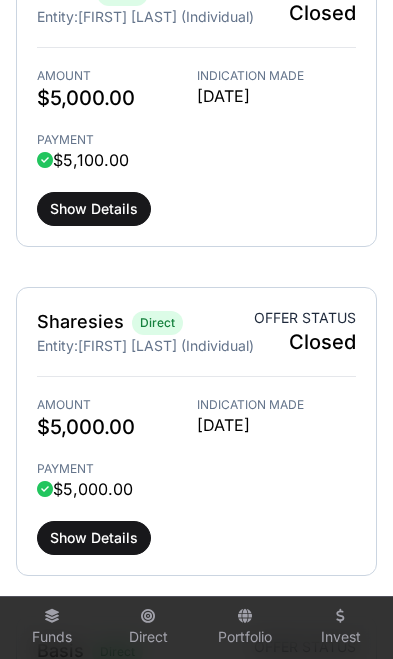 click on "Show Details" 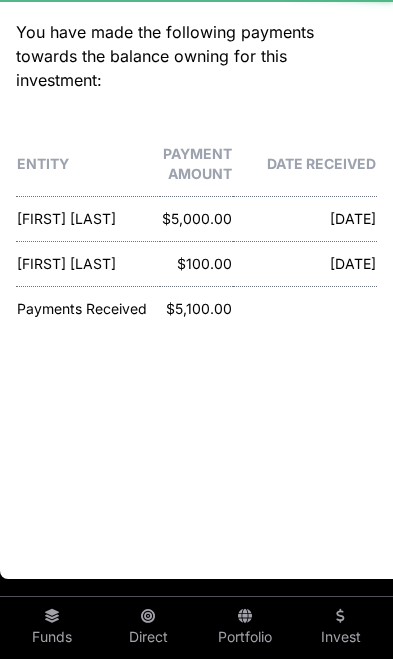 scroll, scrollTop: 0, scrollLeft: 0, axis: both 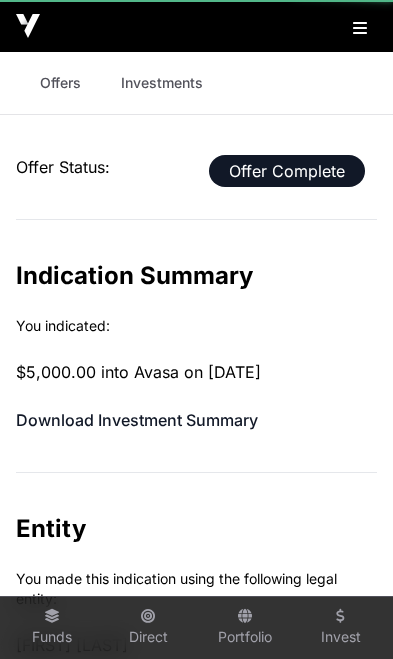click on "Offer Status:  Offer Complete  Indication Summary   You indicated:  $5,000.00 into Avasa on [DATE]  Download Investment Summary   Entity   You made this indication using the following legal entity:  [FIRST] [LAST]  Download AML Record [DATE]  Power Of Attorney   You adopted the following power of attorney:   Download Power Of Attorney [DATE]  Wholesale Certificate   You provided the following certificate of eligibility as a wholesale investor:   Download Wholesale Certificate [DATE]  Tax Certificate   You selected the following countries to disclose a tax residency:  New Zealand - [TAX_ID]  Payments   You have made the following payments towards the balance owning for this investment:   Entity   Payment Amount   Date Received  [FIRST] [LAST] $5,000.00 [DATE] [FIRST] [LAST] $100.00 [DATE]  Payments Received  $5,100.00" 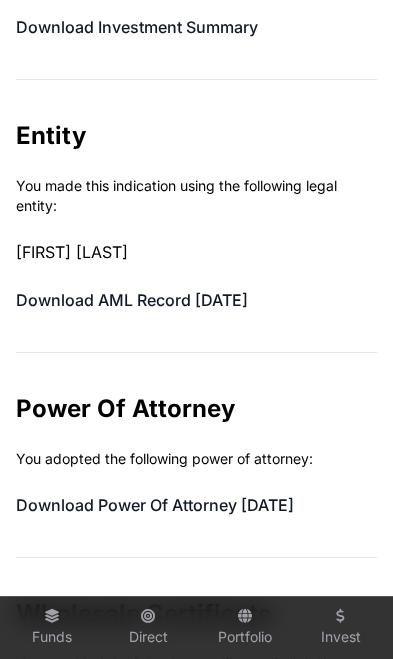 scroll, scrollTop: 0, scrollLeft: 0, axis: both 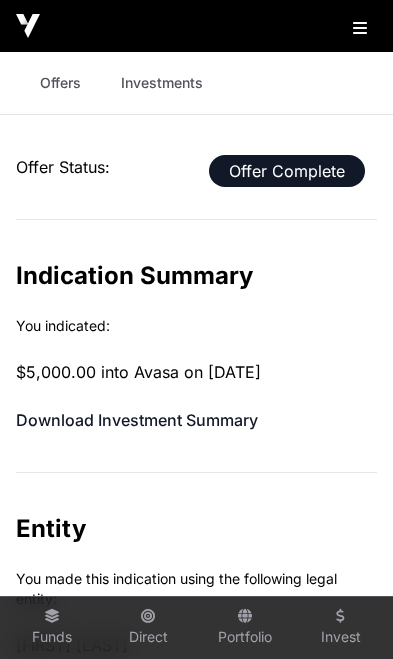 click on "Download Investment Summary" 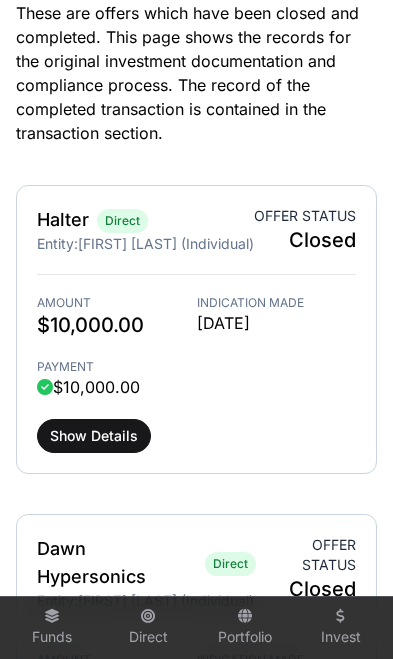 scroll, scrollTop: 1710, scrollLeft: 0, axis: vertical 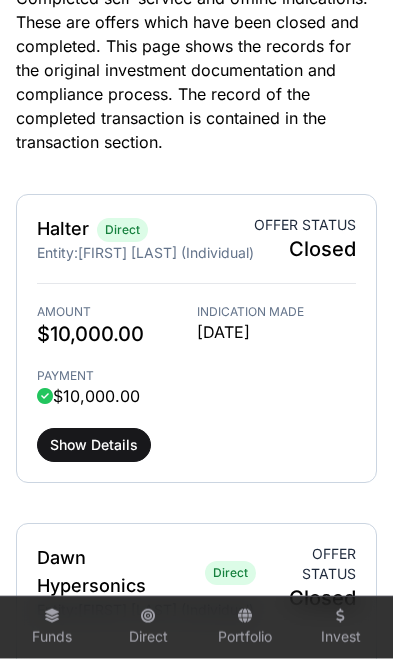 click on "Show Details" 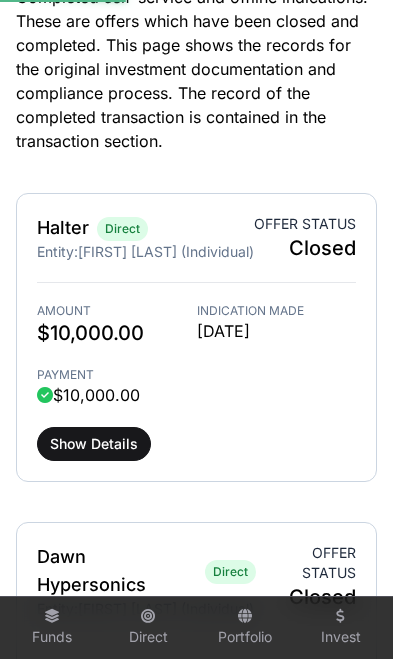 scroll, scrollTop: 0, scrollLeft: 0, axis: both 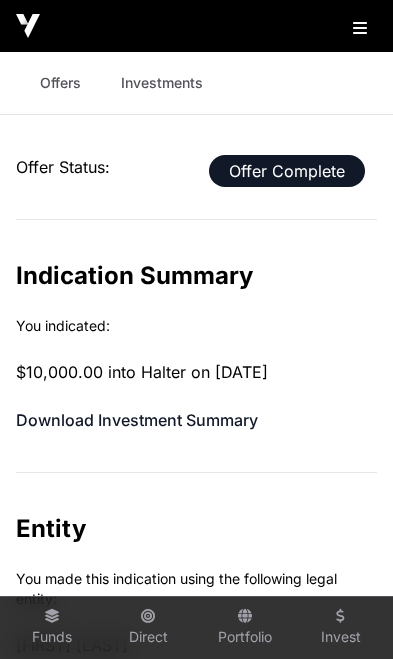 click on "Download Investment Summary" 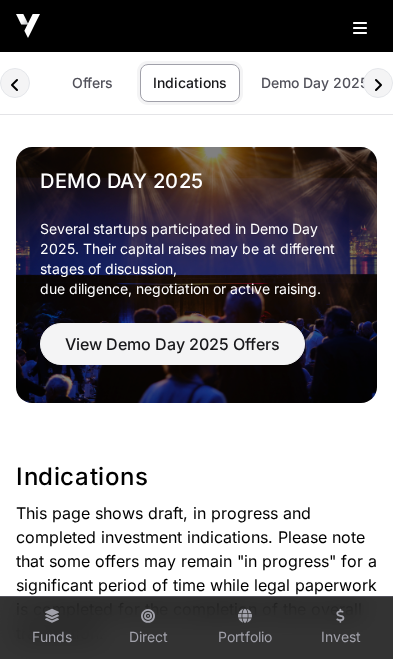 scroll, scrollTop: 789, scrollLeft: 0, axis: vertical 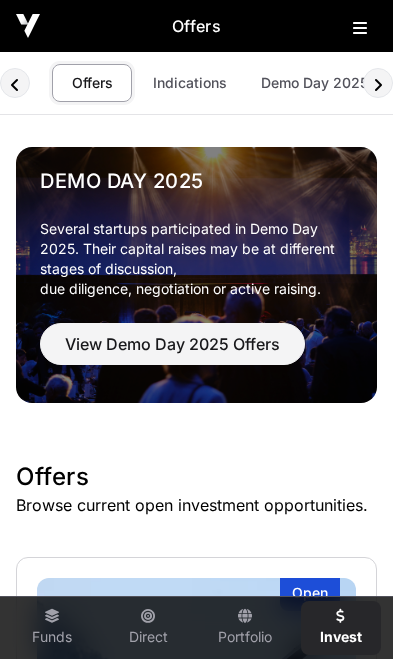 click 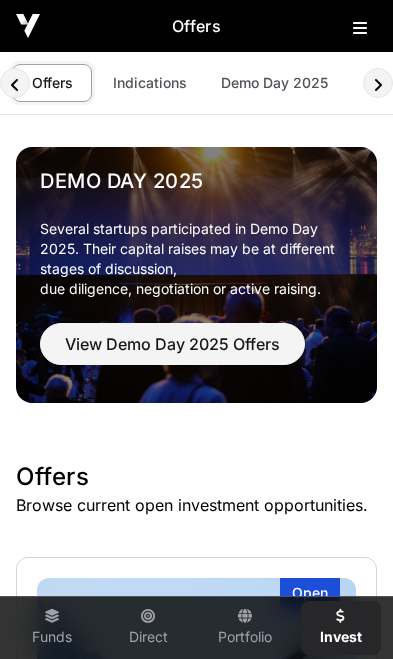 click 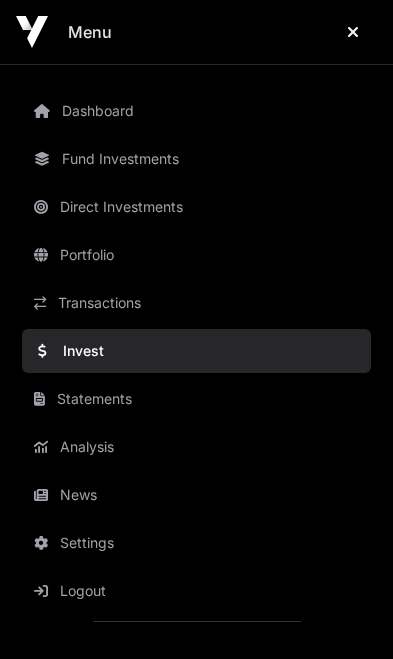 click on "News" 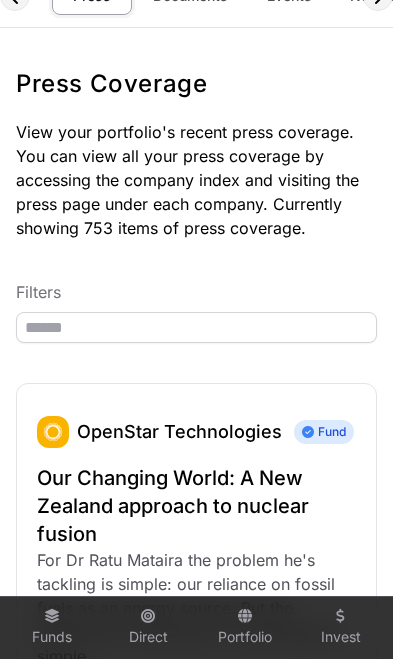 scroll, scrollTop: 0, scrollLeft: 0, axis: both 